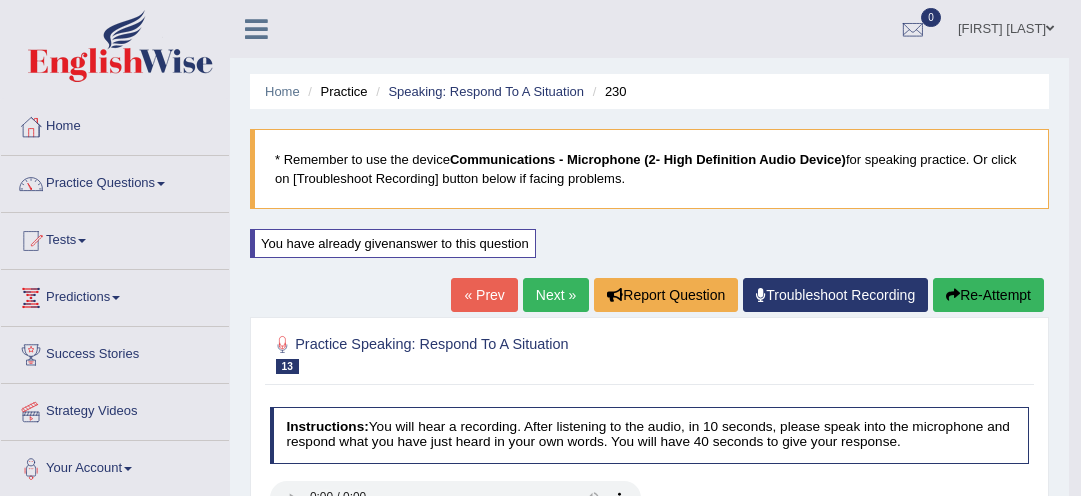 scroll, scrollTop: 688, scrollLeft: 0, axis: vertical 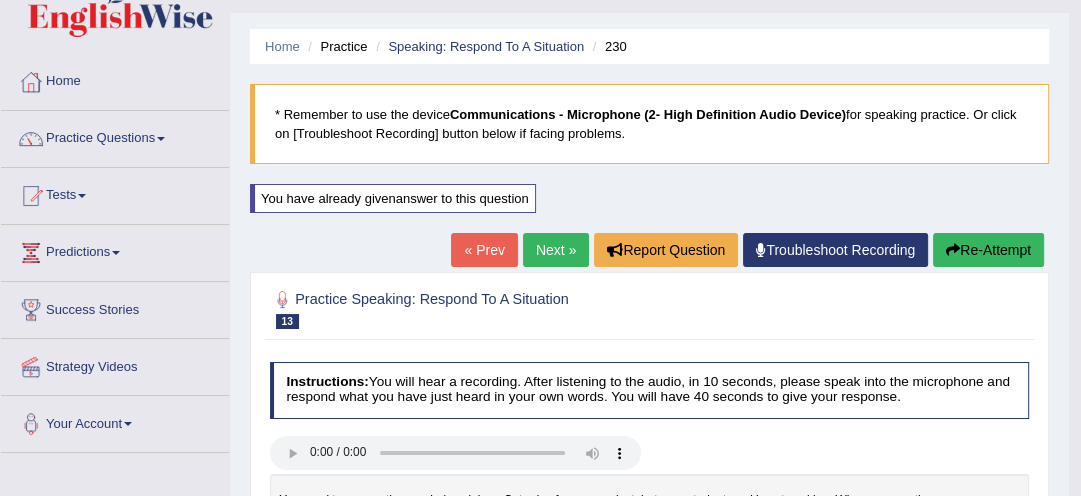 click on "Toggle navigation
Home
Practice Questions   Speaking Practice Read Aloud
Repeat Sentence
Describe Image
Re-tell Lecture
Answer Short Question
Summarize Group Discussion
Respond To A Situation
Writing Practice  Summarize Written Text
Write Essay
Reading Practice  Reading & Writing: Fill In The Blanks
Choose Multiple Answers
Re-order Paragraphs
Fill In The Blanks
Choose Single Answer
Listening Practice  Summarize Spoken Text
Highlight Incorrect Words
Highlight Correct Summary
Select Missing Word
Choose Single Answer
Choose Multiple Answers
Fill In The Blanks
Write From Dictation
Pronunciation
Tests
Take Mock Test" at bounding box center (540, 203) 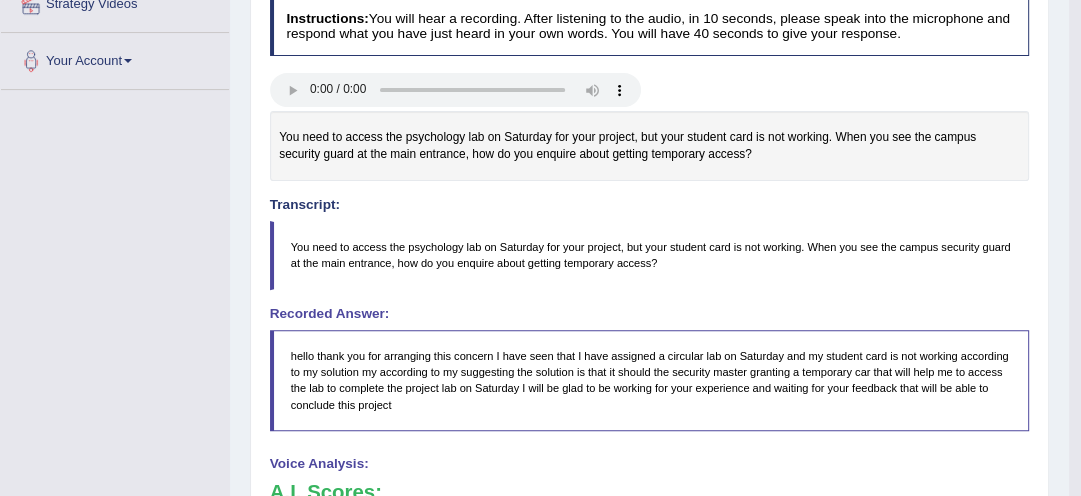 scroll, scrollTop: 312, scrollLeft: 0, axis: vertical 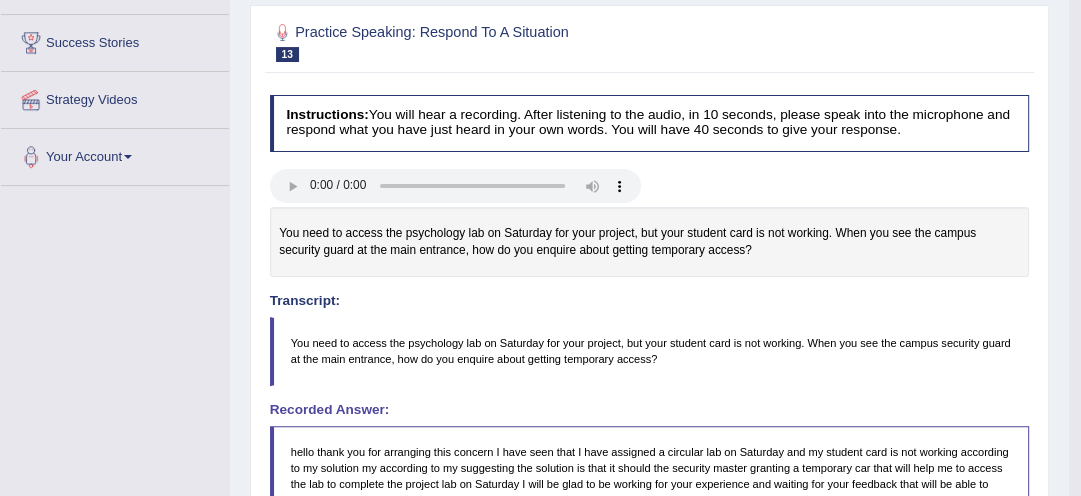 click on "Toggle navigation
Home
Practice Questions   Speaking Practice Read Aloud
Repeat Sentence
Describe Image
Re-tell Lecture
Answer Short Question
Summarize Group Discussion
Respond To A Situation
Writing Practice  Summarize Written Text
Write Essay
Reading Practice  Reading & Writing: Fill In The Blanks
Choose Multiple Answers
Re-order Paragraphs
Fill In The Blanks
Choose Single Answer
Listening Practice  Summarize Spoken Text
Highlight Incorrect Words
Highlight Correct Summary
Select Missing Word
Choose Single Answer
Choose Multiple Answers
Fill In The Blanks
Write From Dictation
Pronunciation
Tests
Take Mock Test" at bounding box center [540, -64] 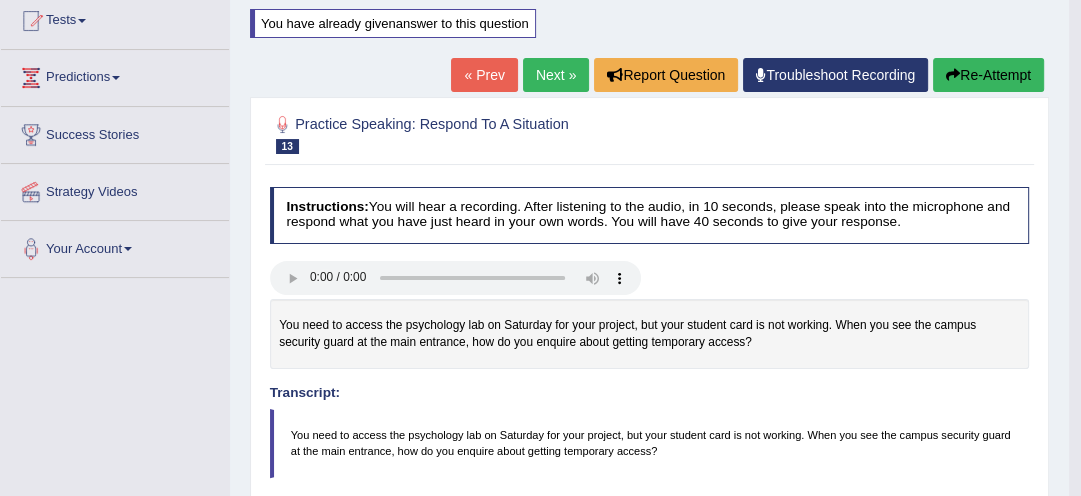 scroll, scrollTop: 216, scrollLeft: 0, axis: vertical 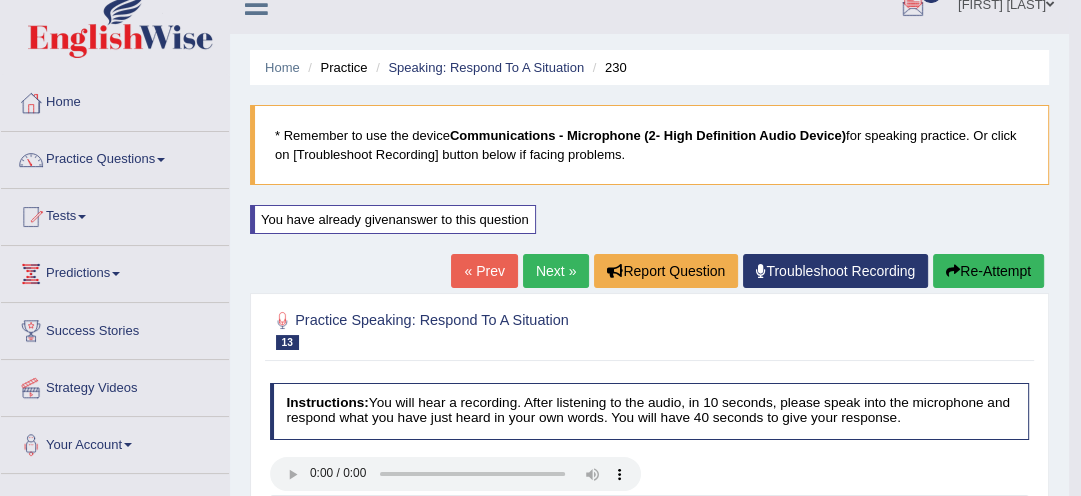 click on "Next »" at bounding box center (556, 271) 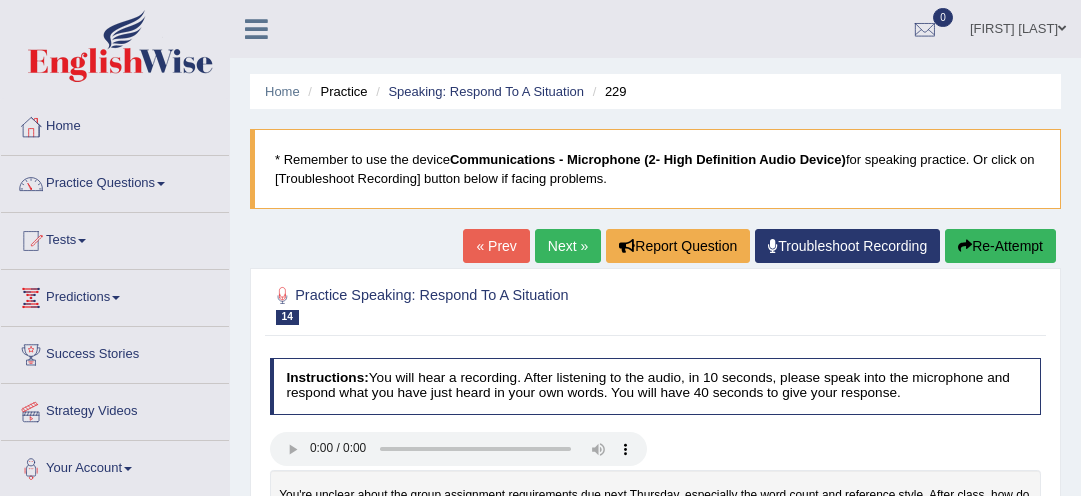 scroll, scrollTop: 0, scrollLeft: 0, axis: both 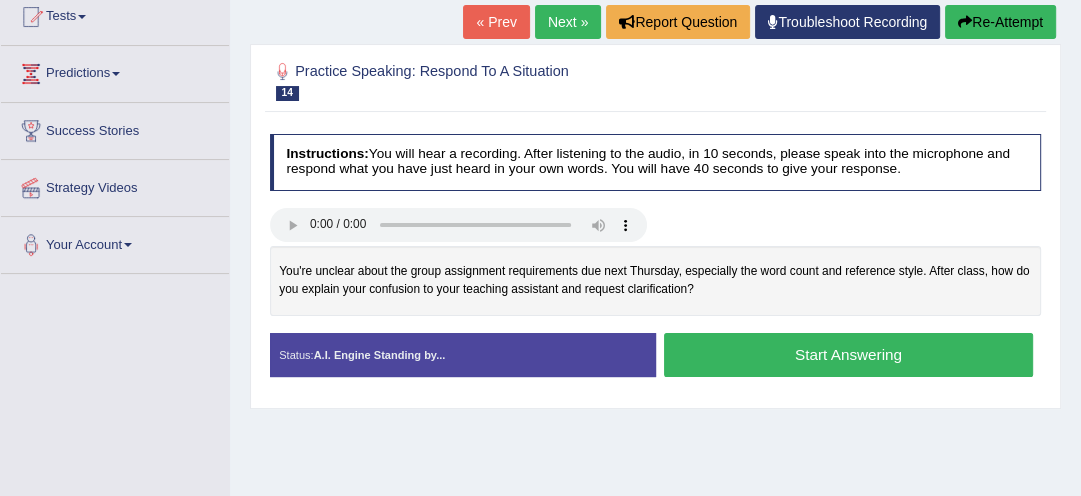 click on "Start Answering" at bounding box center [848, 354] 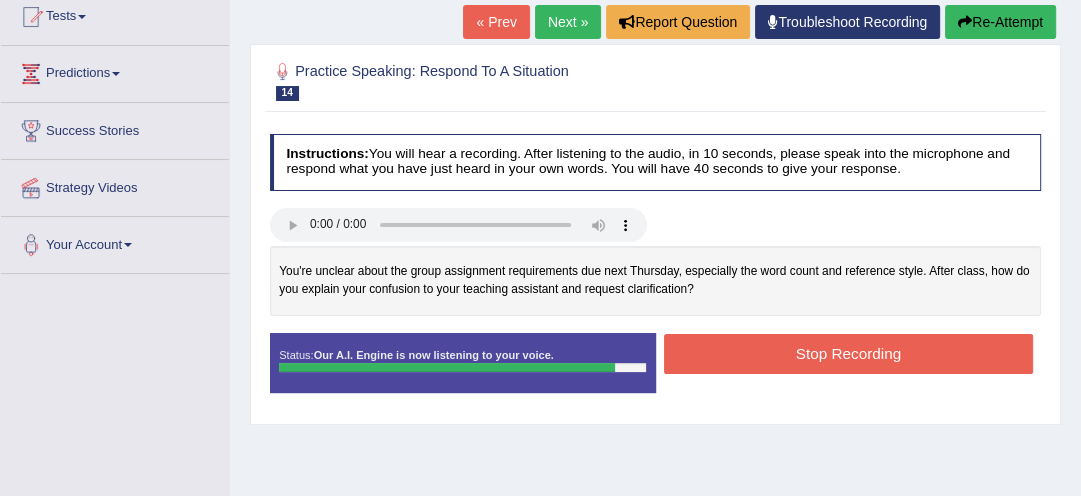 click on "Stop Recording" at bounding box center [848, 353] 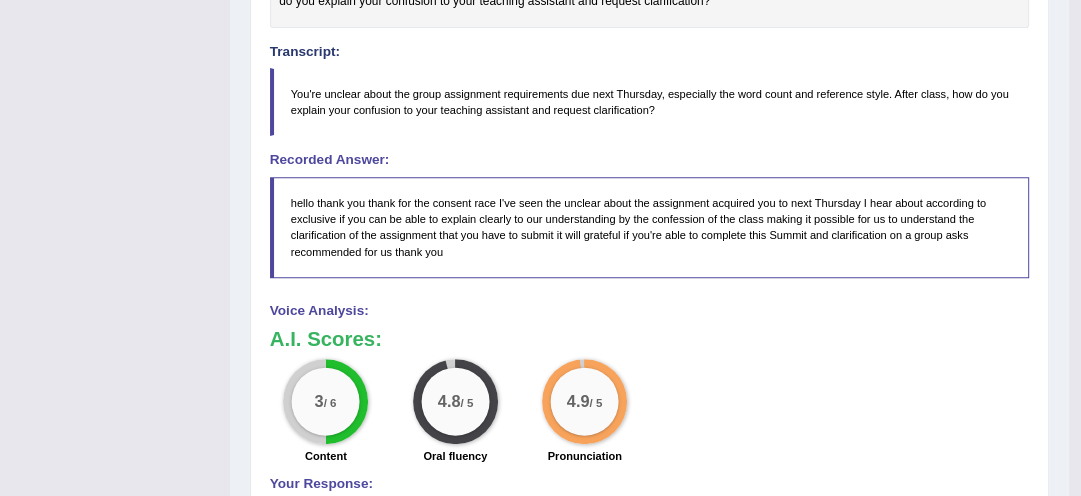 scroll, scrollTop: 522, scrollLeft: 0, axis: vertical 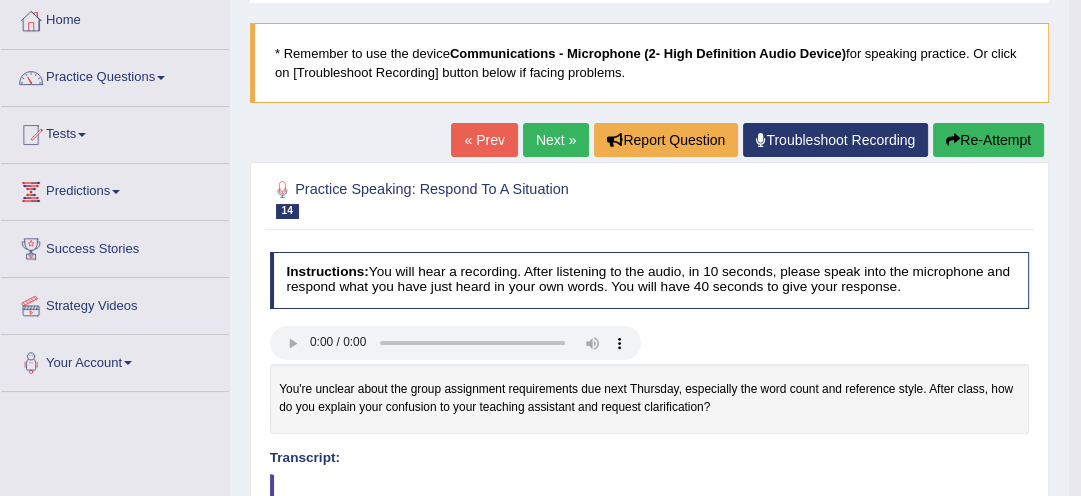 click on "Re-Attempt" at bounding box center [988, 140] 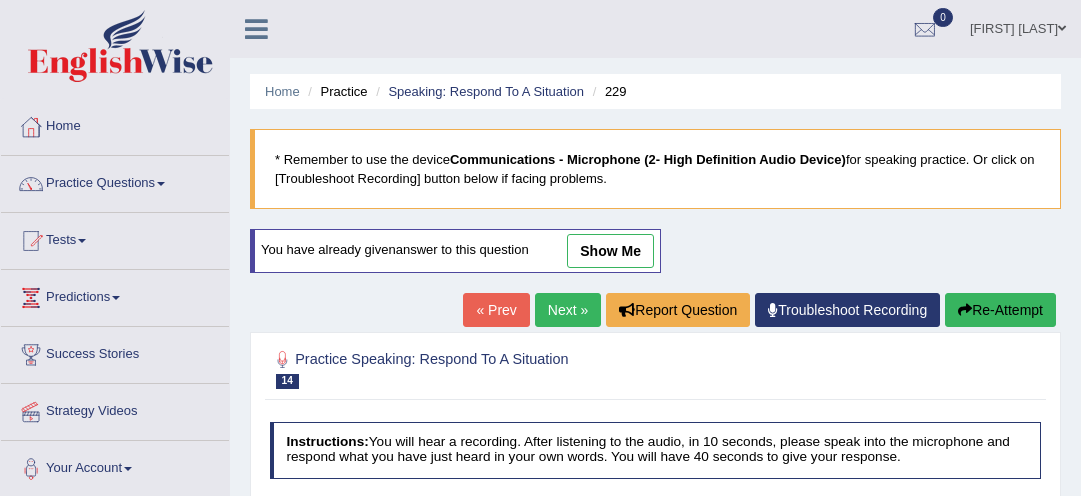 scroll, scrollTop: 106, scrollLeft: 0, axis: vertical 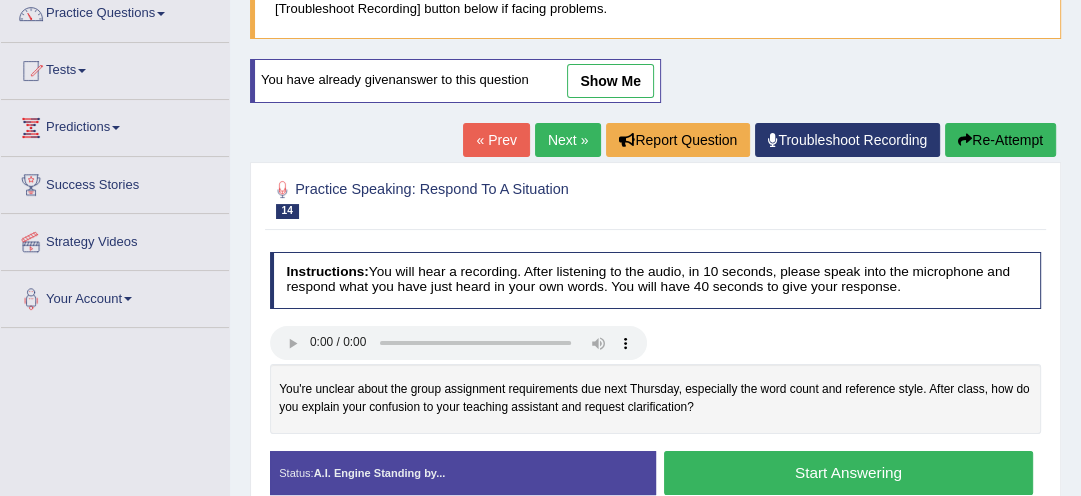 drag, startPoint x: 1073, startPoint y: 434, endPoint x: 1064, endPoint y: 414, distance: 21.931713 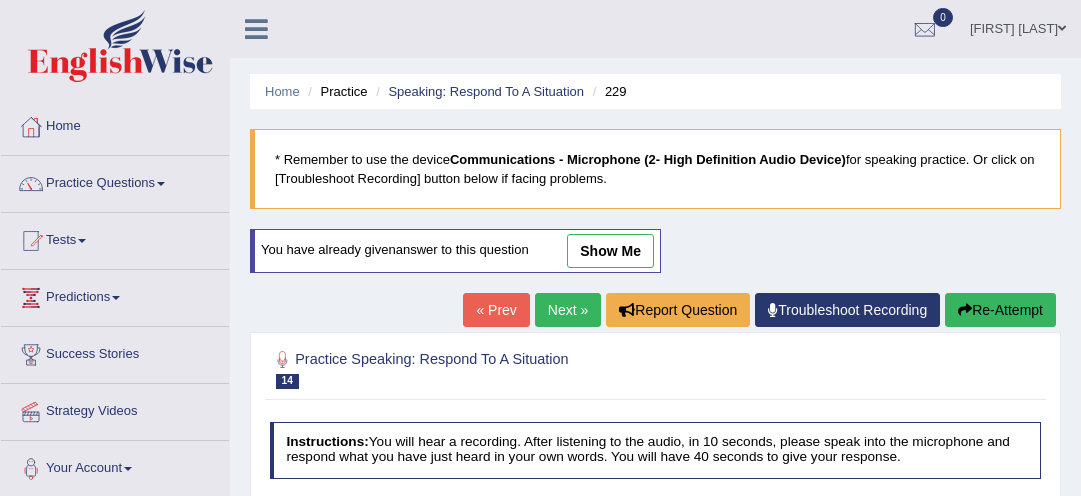 scroll, scrollTop: 186, scrollLeft: 0, axis: vertical 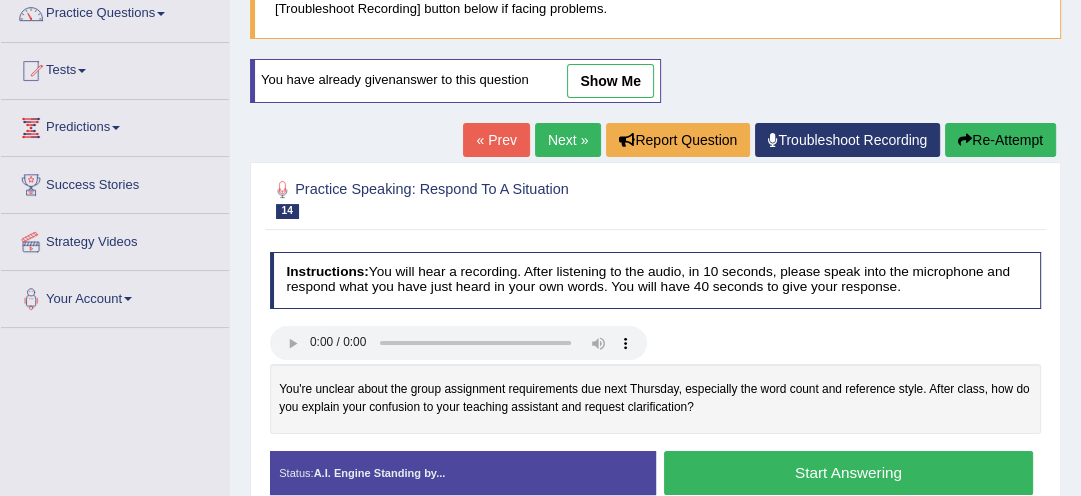 click on "Start Answering" at bounding box center (848, 472) 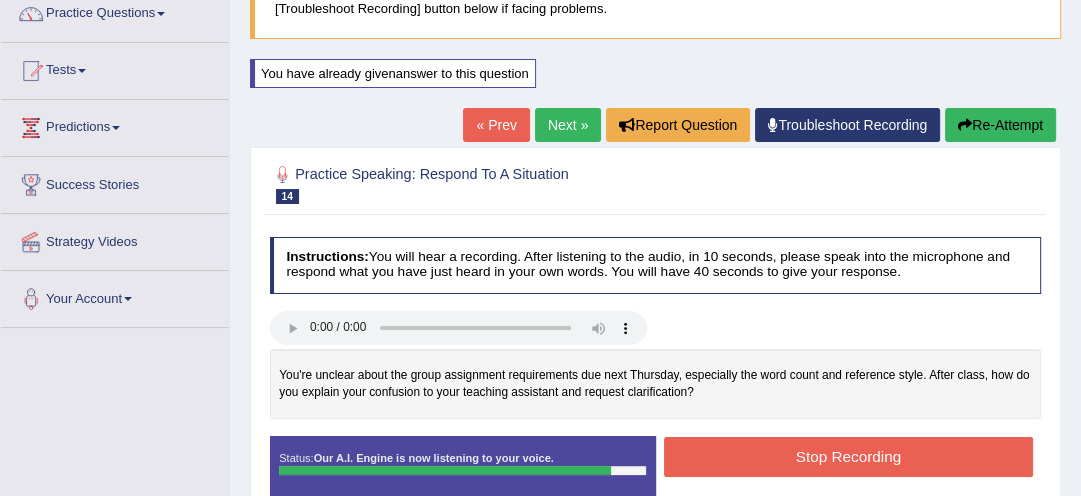 click on "Stop Recording" at bounding box center (848, 456) 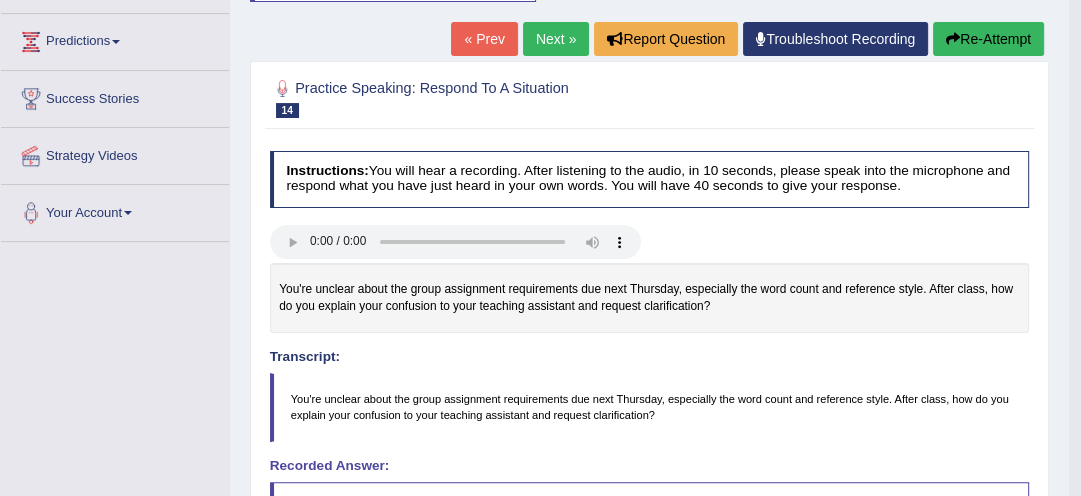 scroll, scrollTop: 224, scrollLeft: 0, axis: vertical 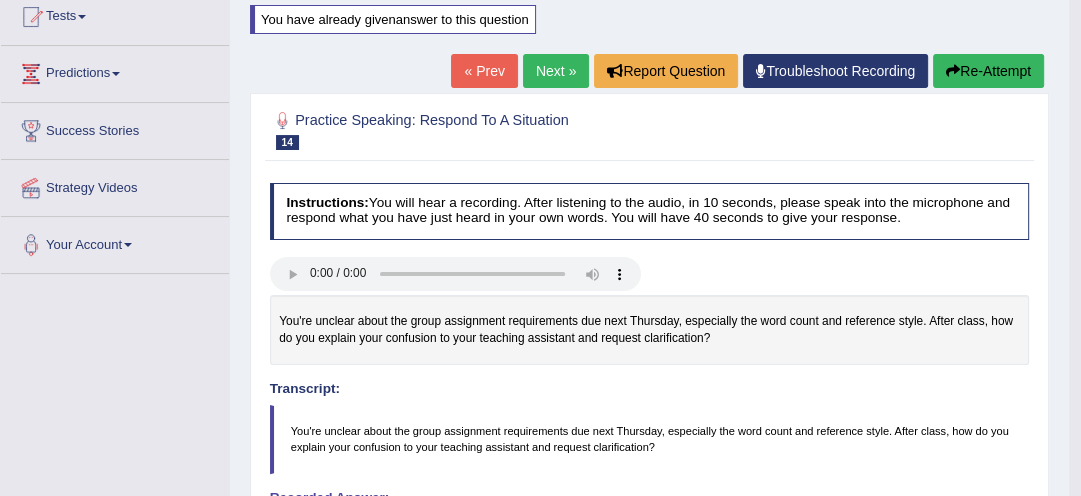 click on "Re-Attempt" at bounding box center (988, 71) 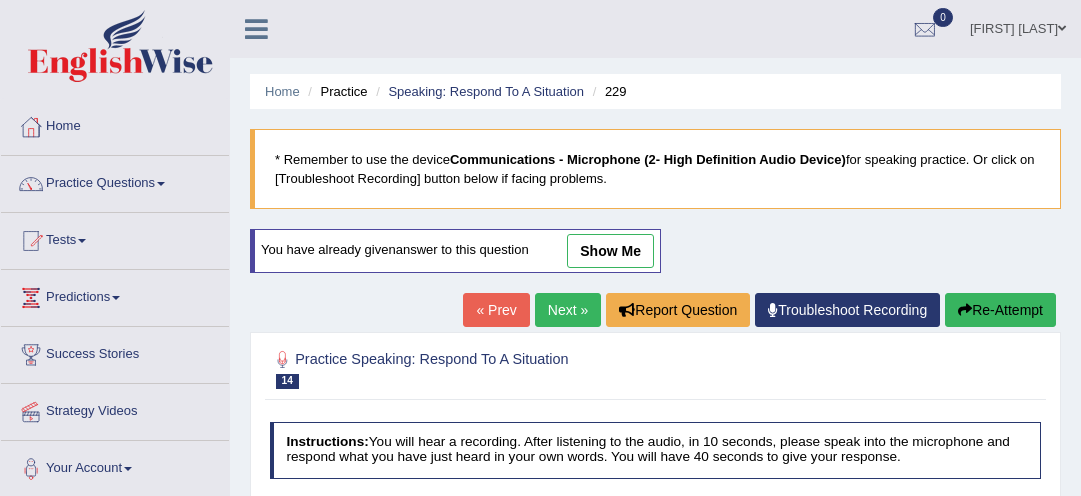 scroll, scrollTop: 230, scrollLeft: 0, axis: vertical 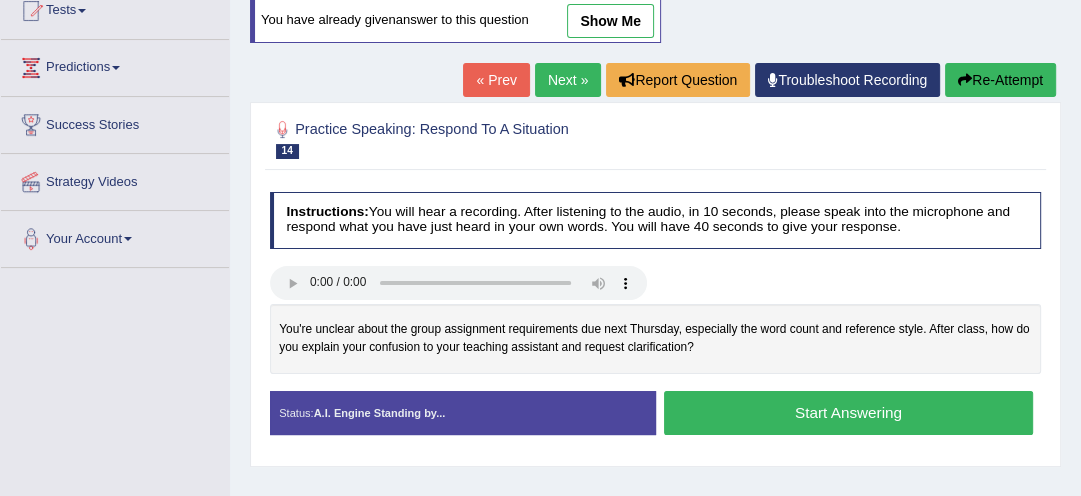 click on "Start Answering" at bounding box center [848, 412] 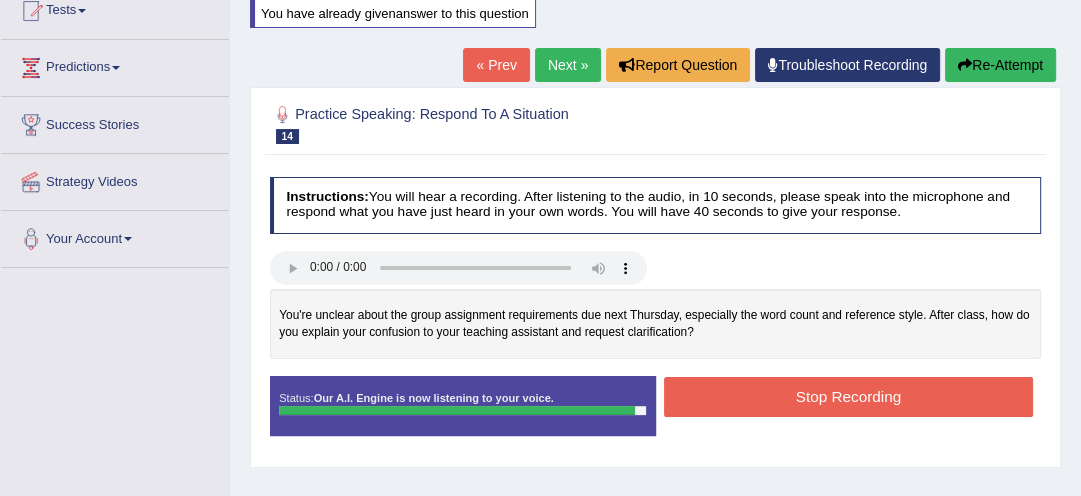click on "Stop Recording" at bounding box center (848, 396) 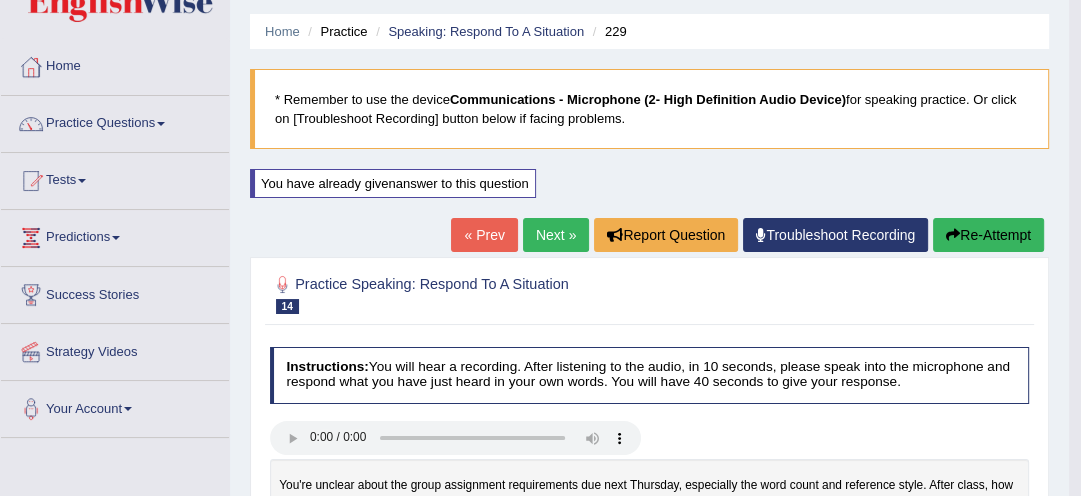 scroll, scrollTop: 6, scrollLeft: 0, axis: vertical 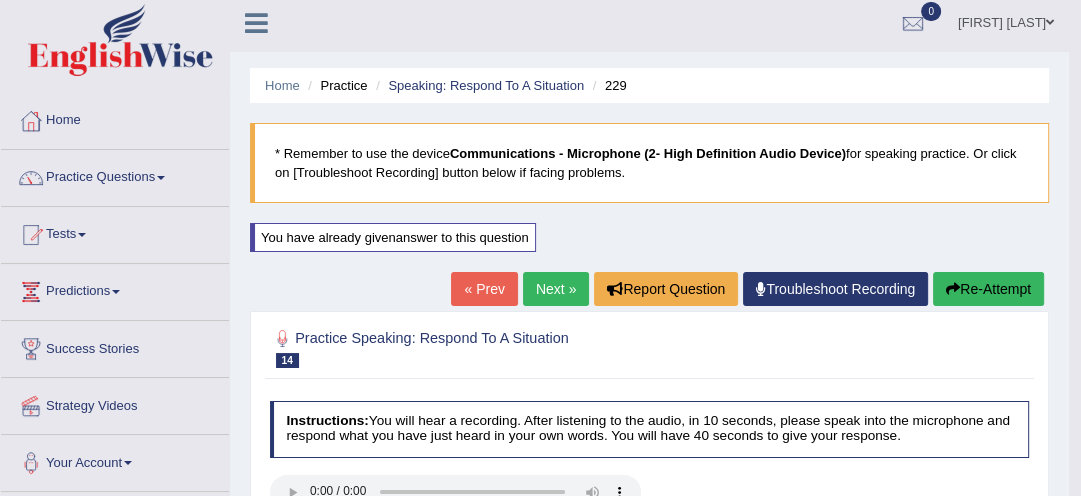 click on "Next »" at bounding box center (556, 289) 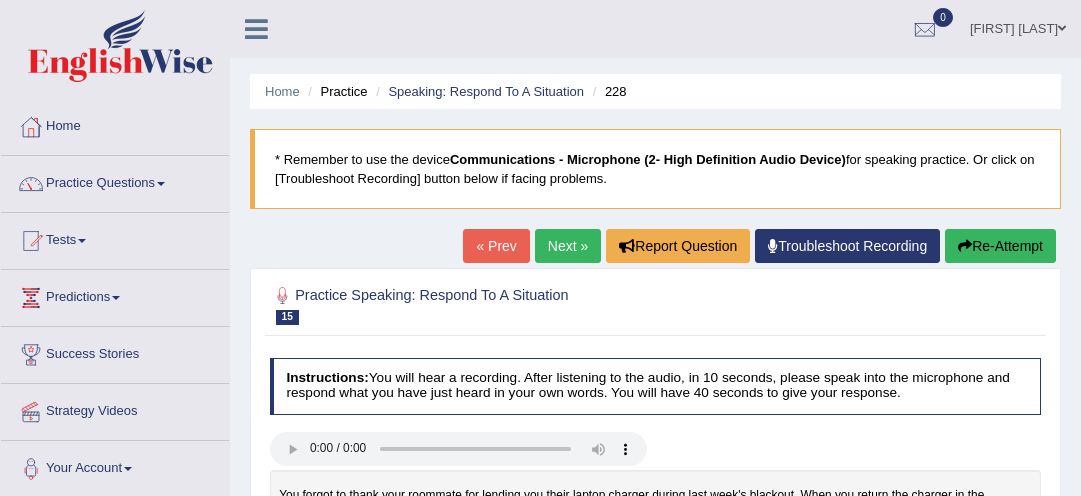 scroll, scrollTop: 0, scrollLeft: 0, axis: both 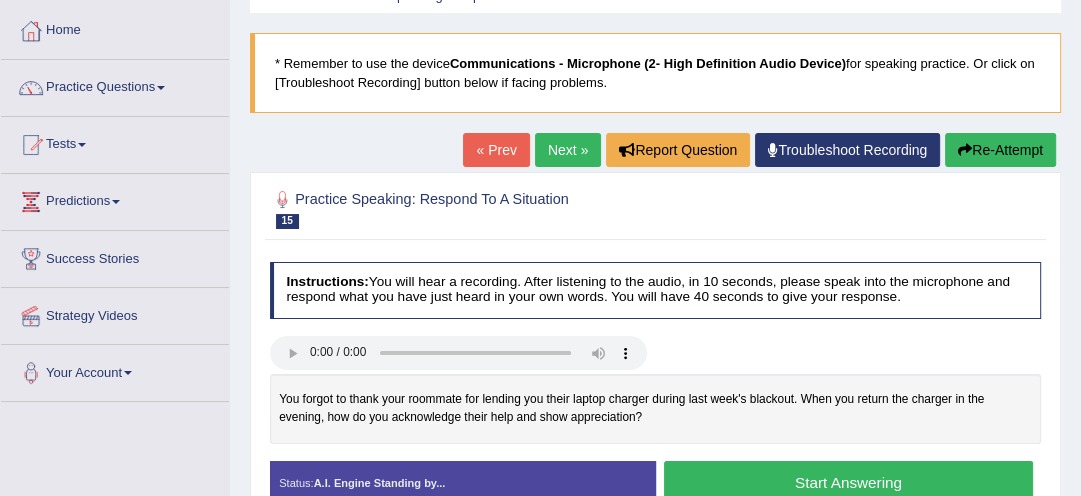 click on "Start Answering" at bounding box center (848, 482) 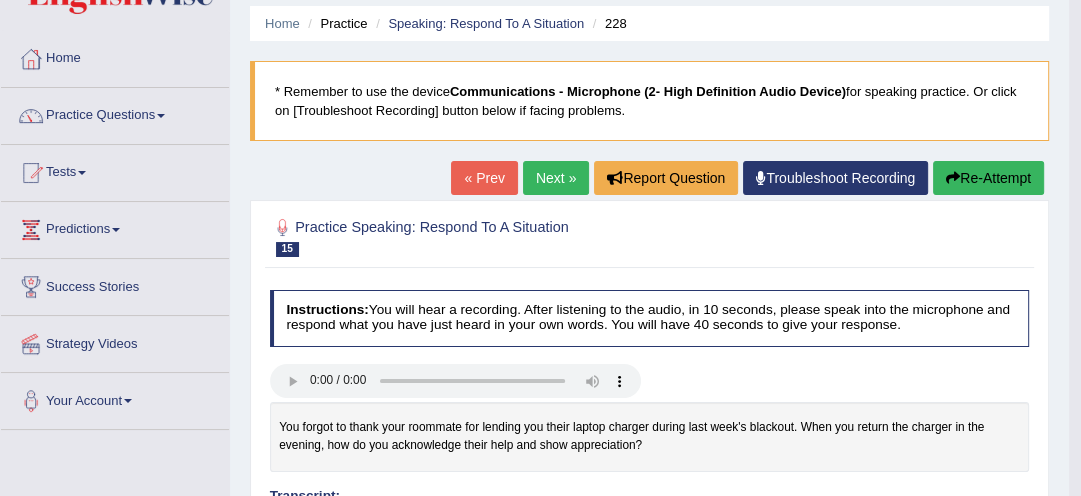 scroll, scrollTop: 0, scrollLeft: 0, axis: both 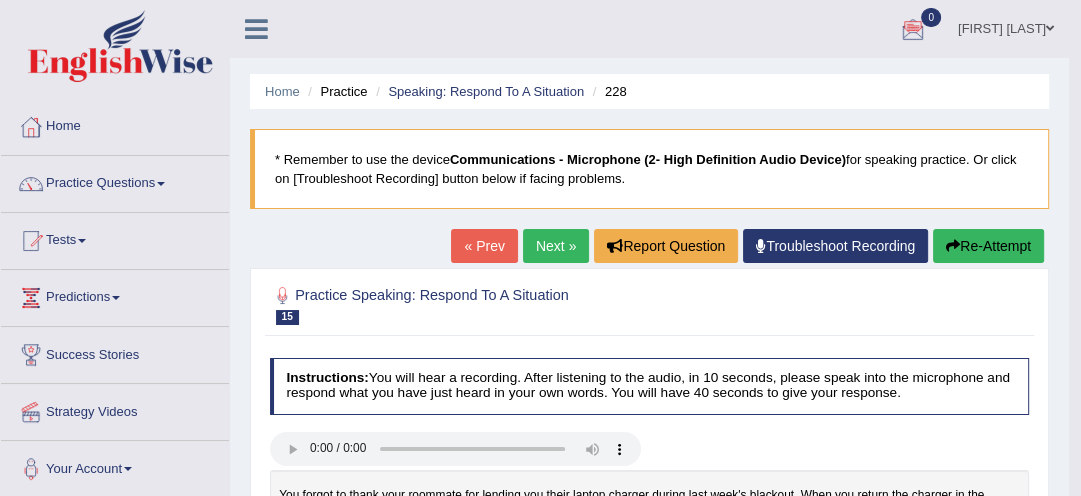 click on "Next »" at bounding box center (556, 246) 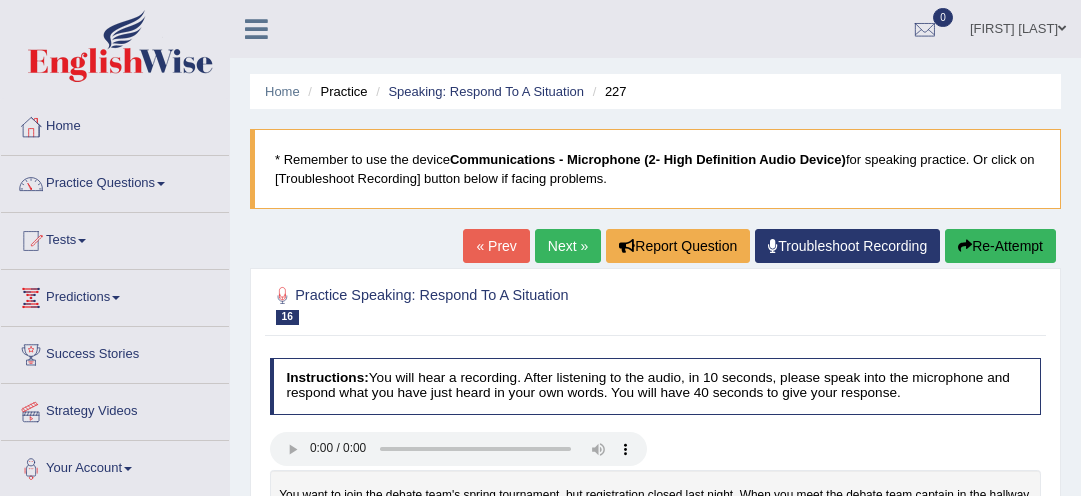 scroll, scrollTop: 0, scrollLeft: 0, axis: both 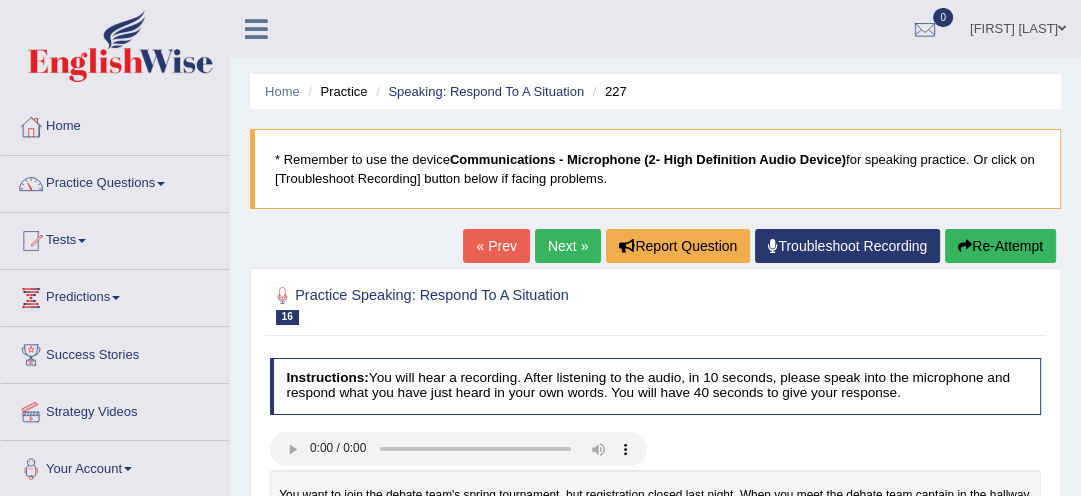 click on "Next »" at bounding box center [568, 246] 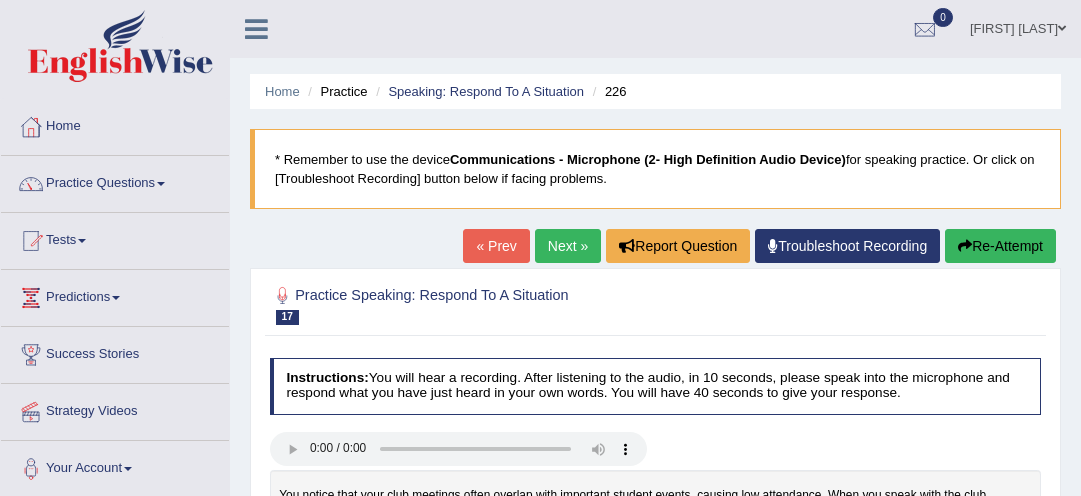 scroll, scrollTop: 0, scrollLeft: 0, axis: both 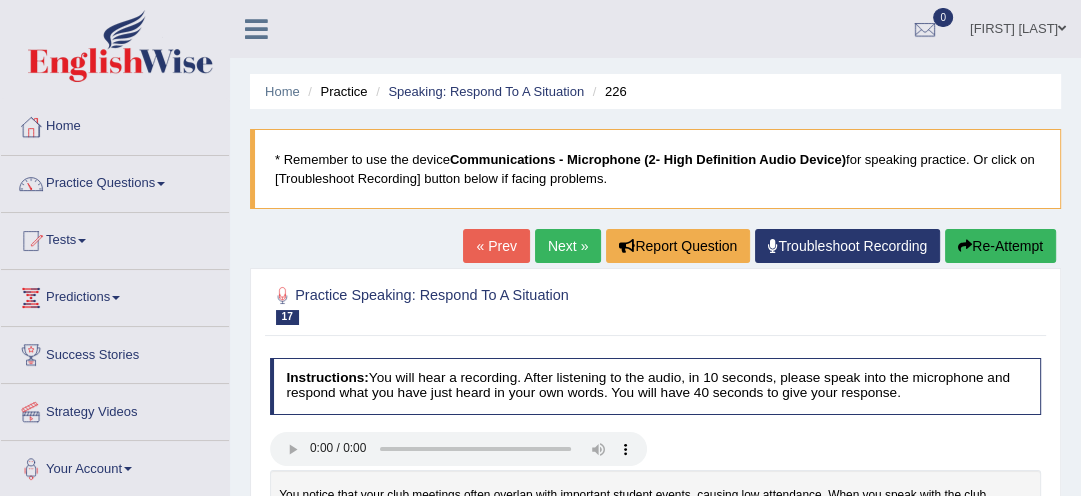 click on "« Prev" at bounding box center [496, 246] 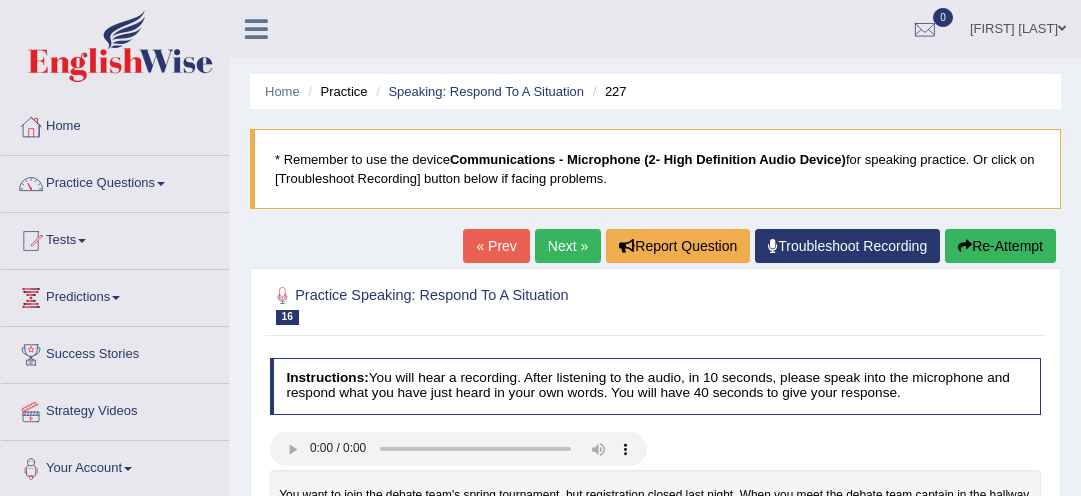 scroll, scrollTop: 0, scrollLeft: 0, axis: both 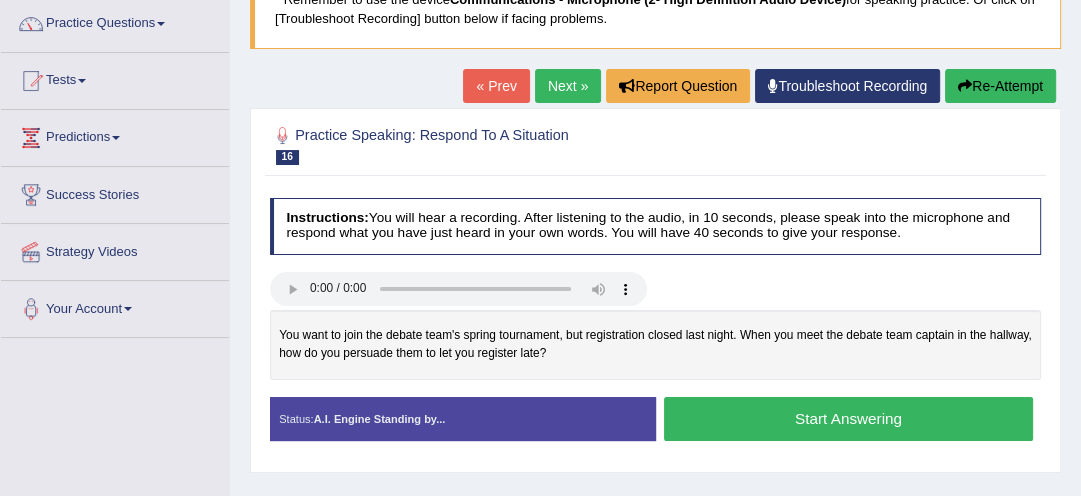 click on "Start Answering" at bounding box center (848, 418) 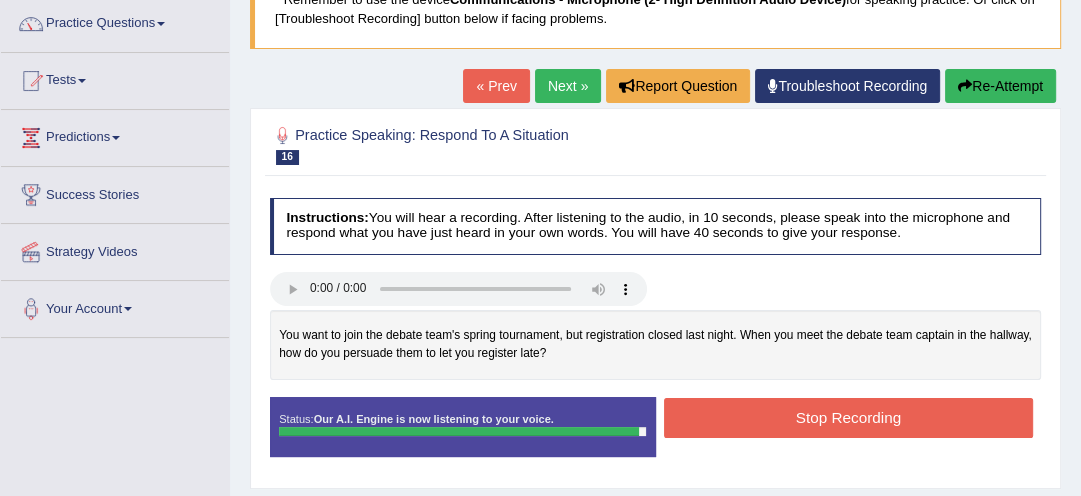 click on "Stop Recording" at bounding box center (848, 417) 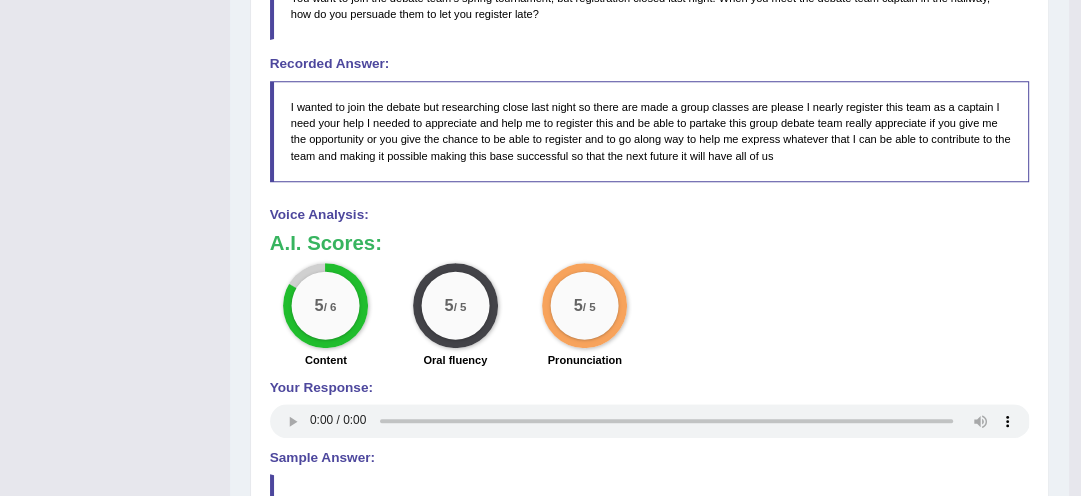 scroll, scrollTop: 682, scrollLeft: 0, axis: vertical 